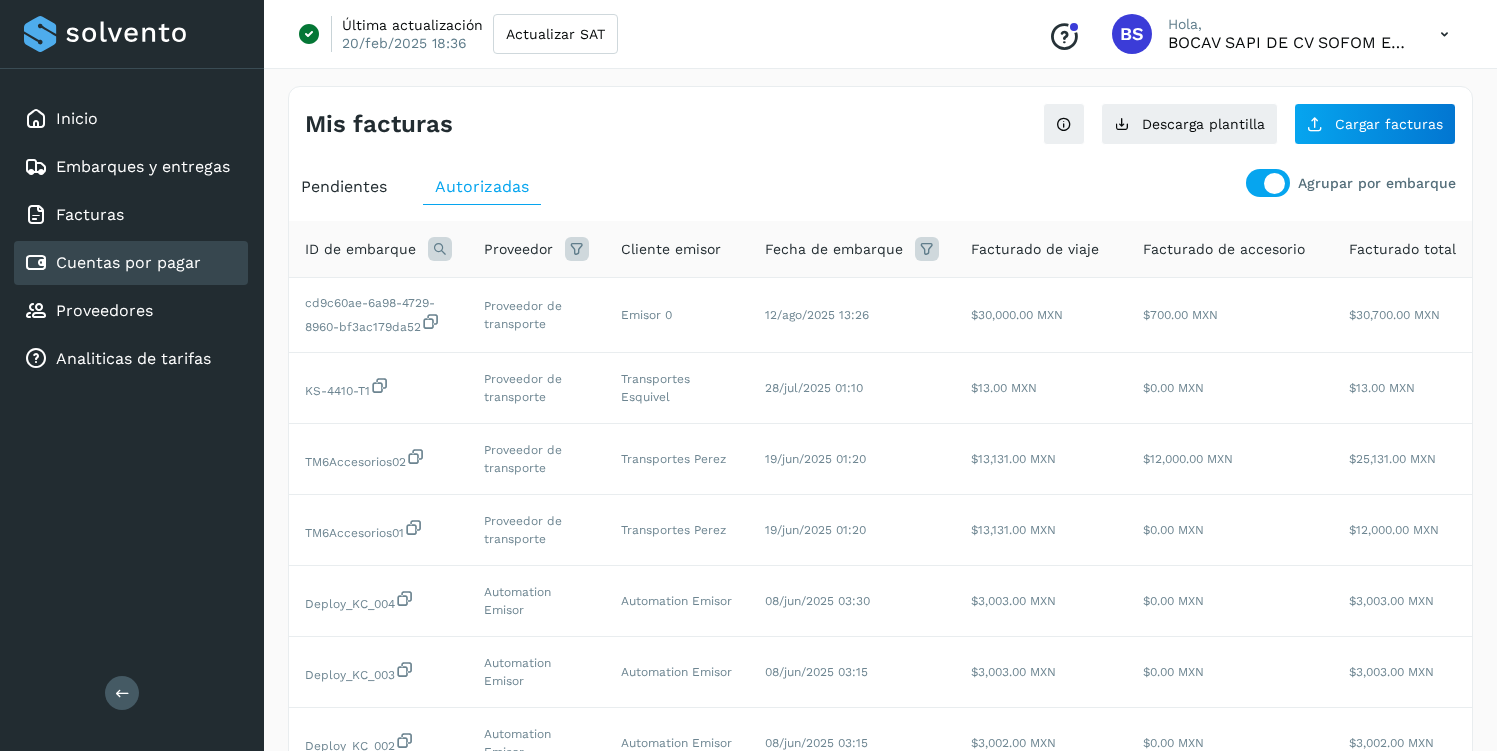 scroll, scrollTop: 329, scrollLeft: 0, axis: vertical 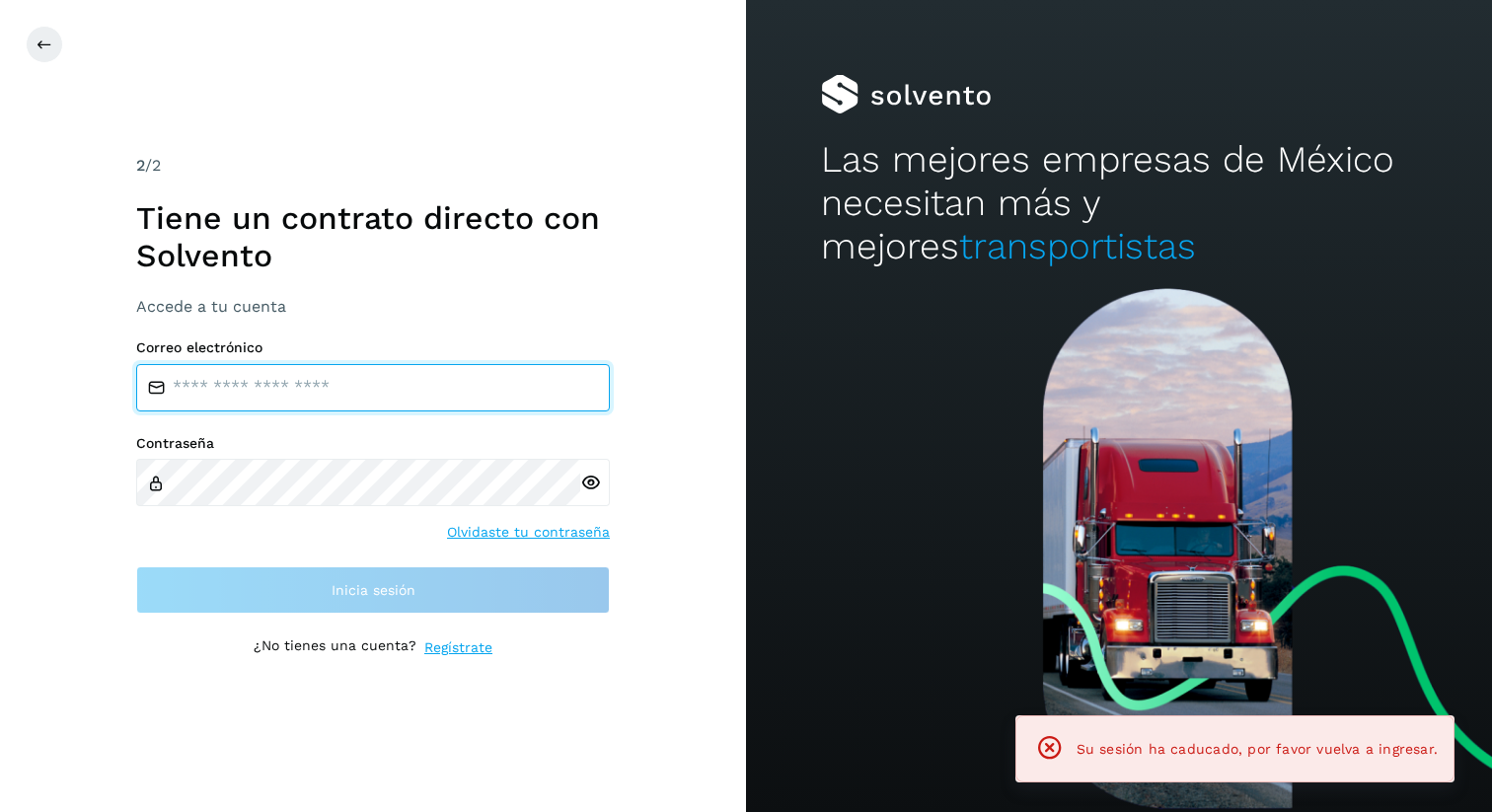 click at bounding box center [373, 388] 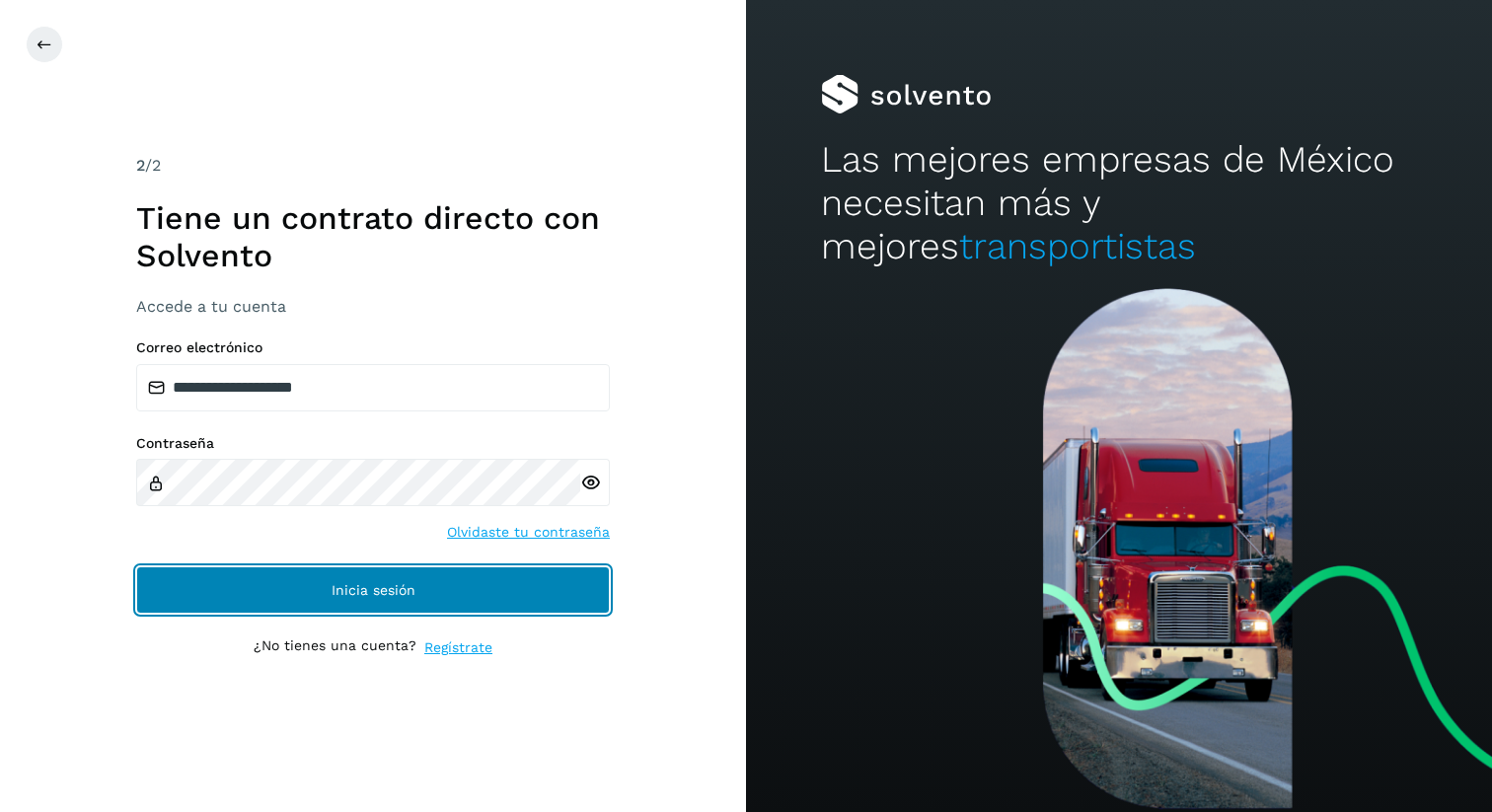 click on "Inicia sesión" at bounding box center [373, 590] 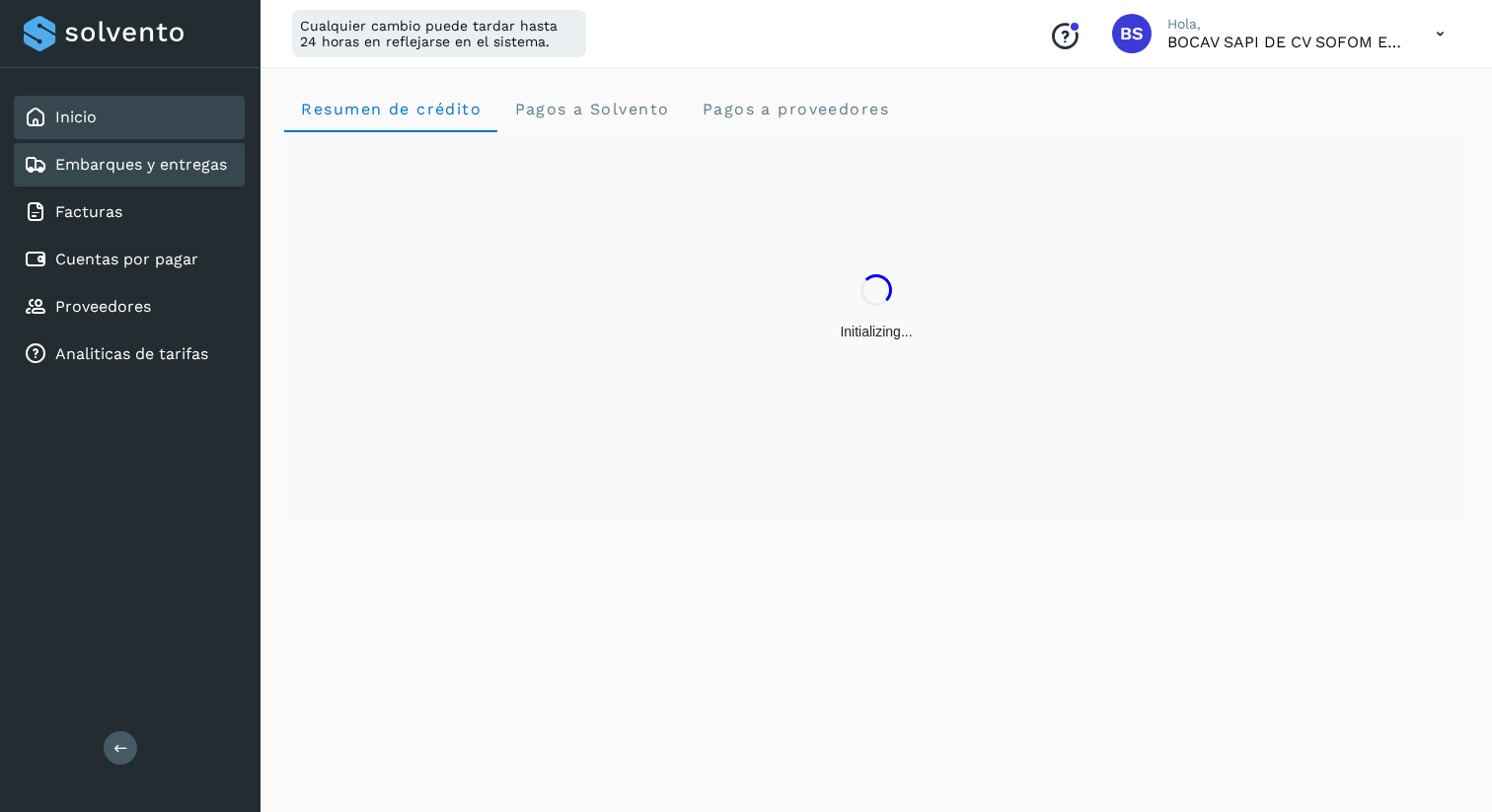 click on "Embarques y entregas" at bounding box center [141, 164] 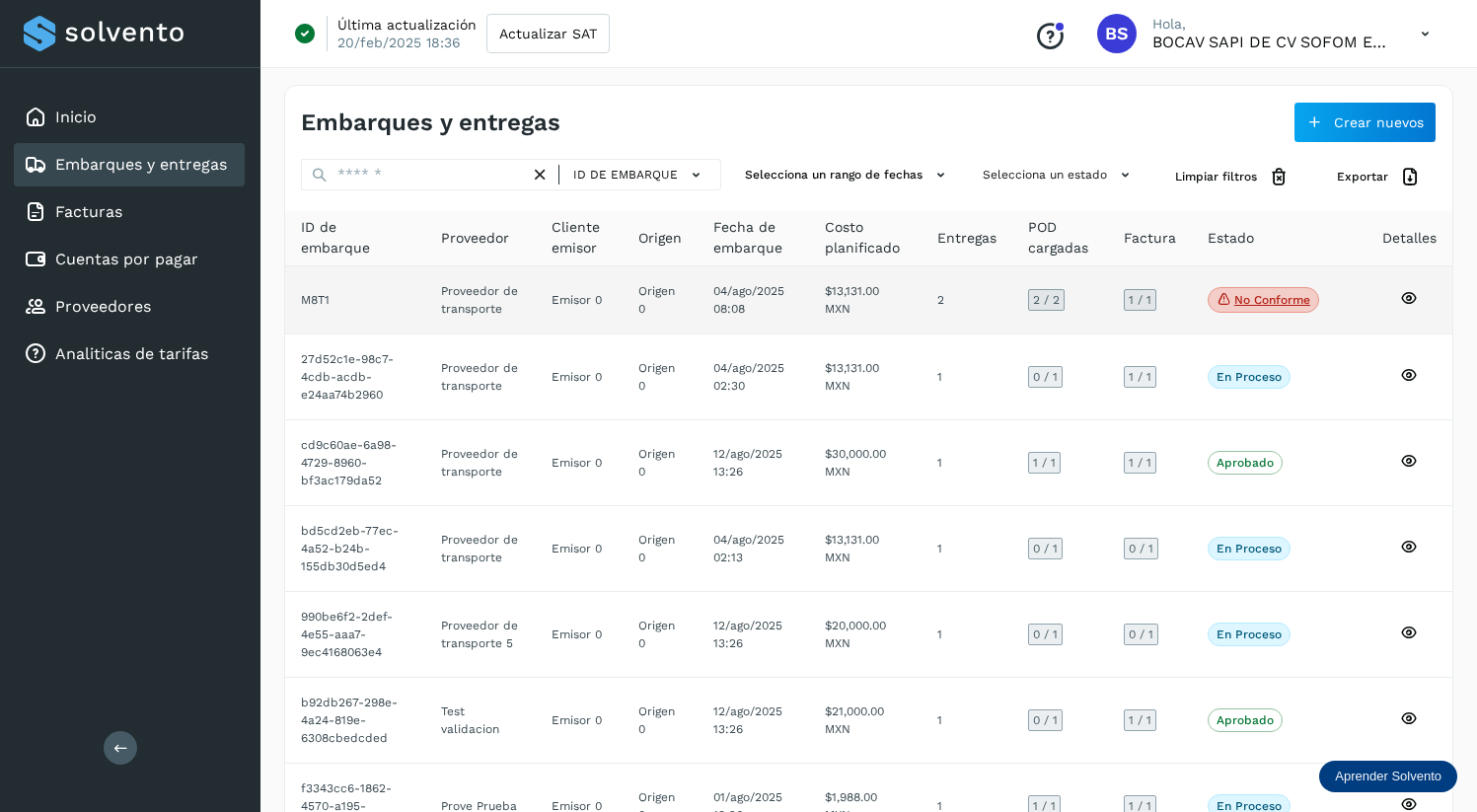 click 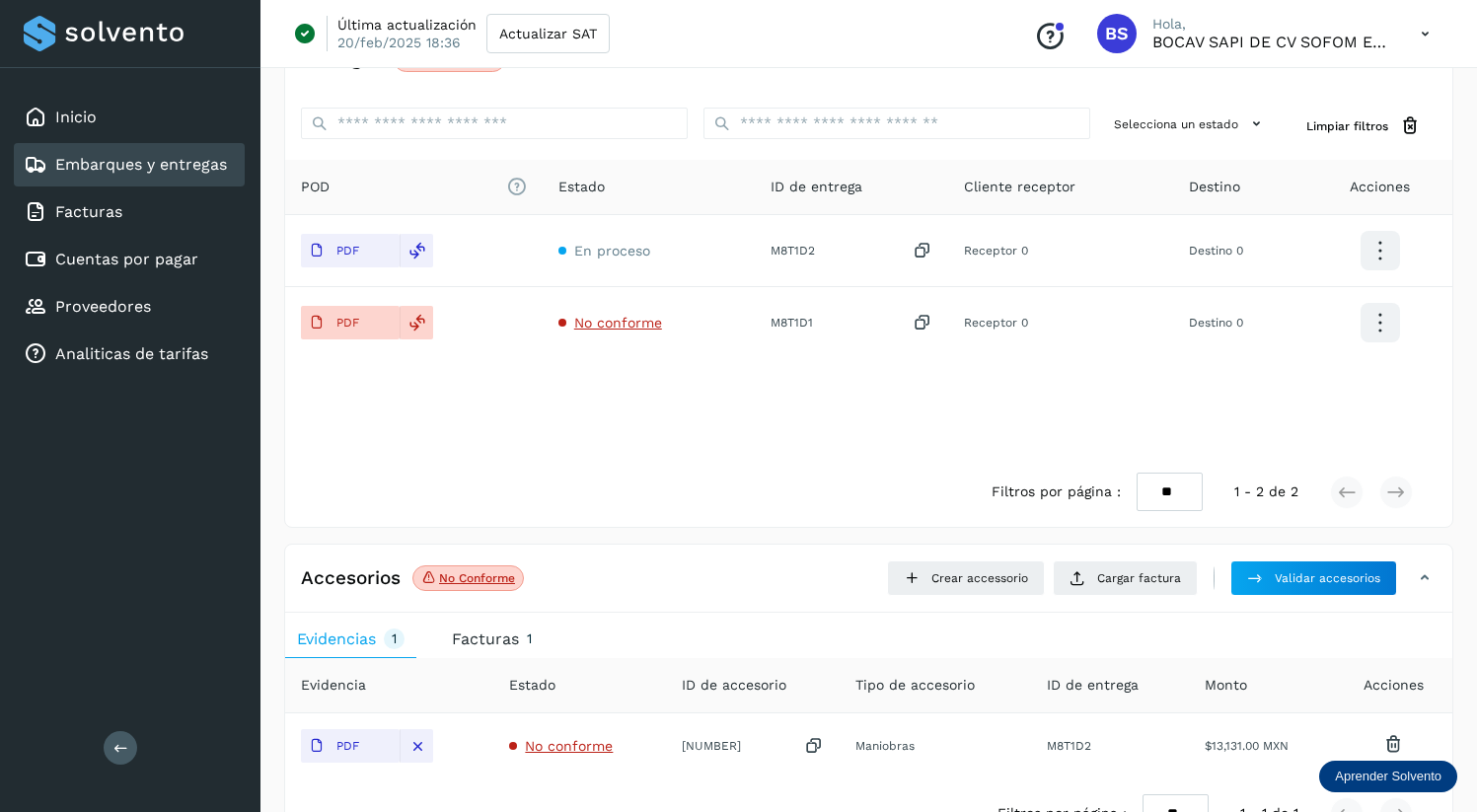 scroll, scrollTop: 483, scrollLeft: 0, axis: vertical 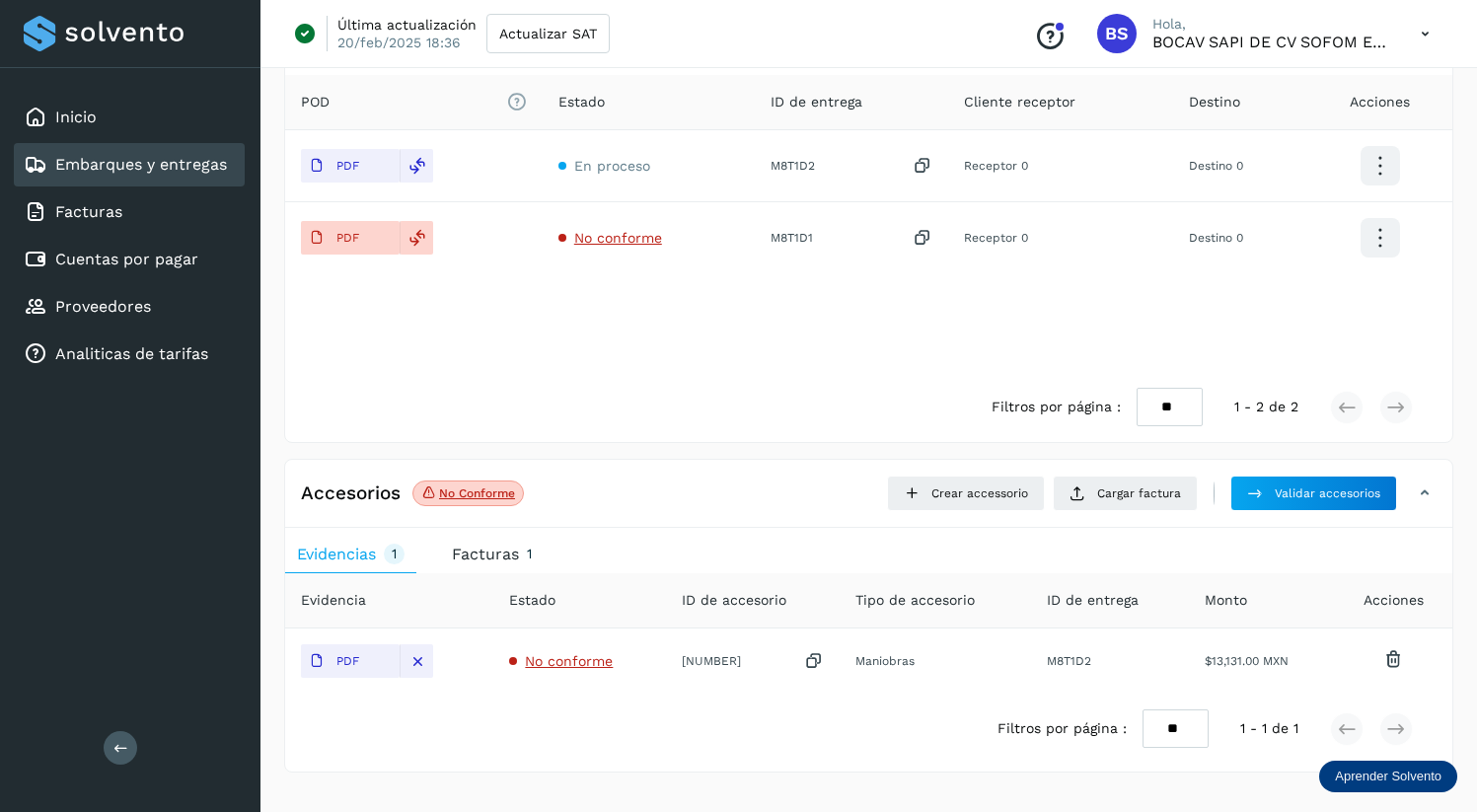 click on "Facturas" at bounding box center (485, 554) 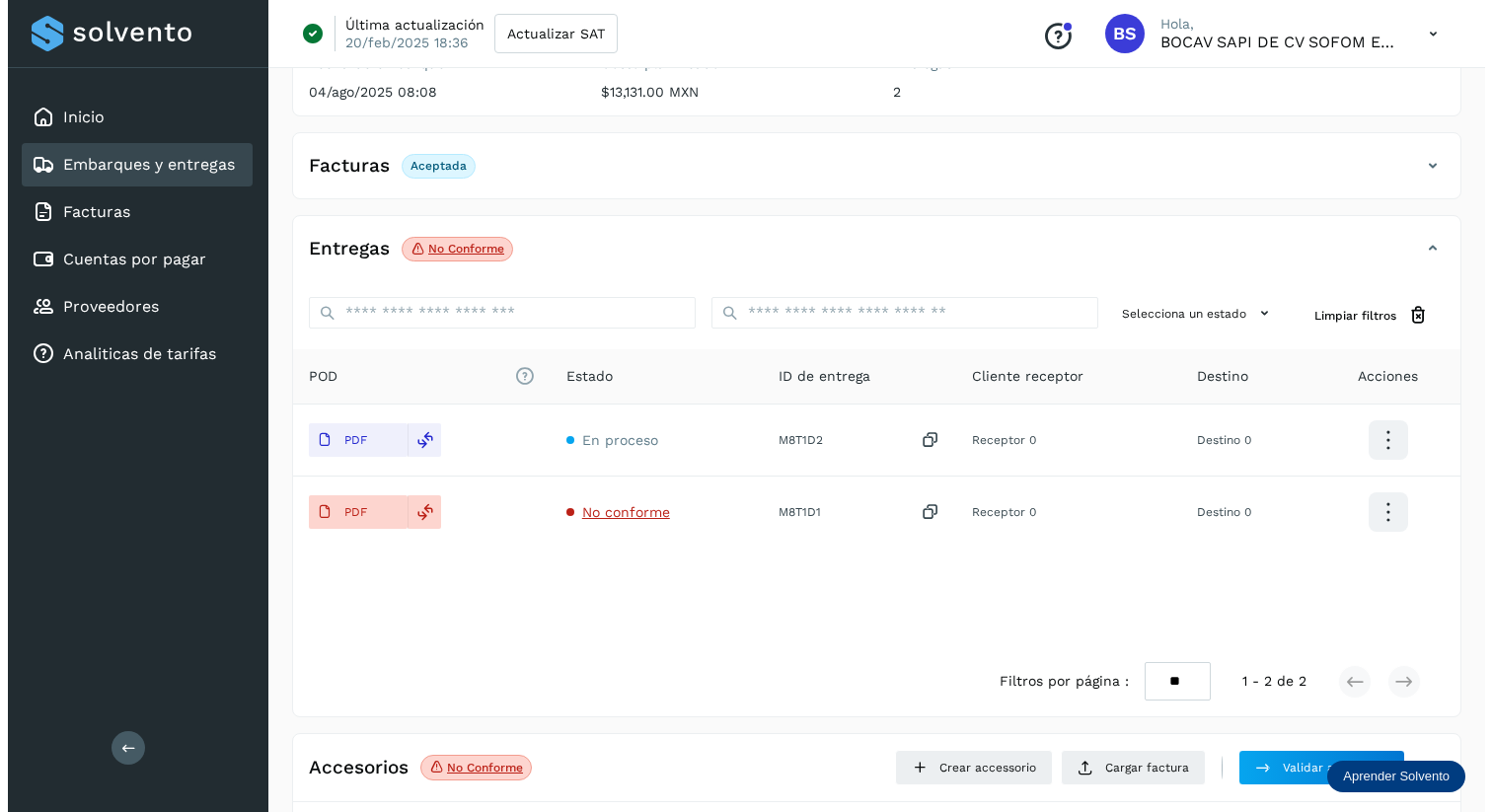 scroll, scrollTop: 0, scrollLeft: 0, axis: both 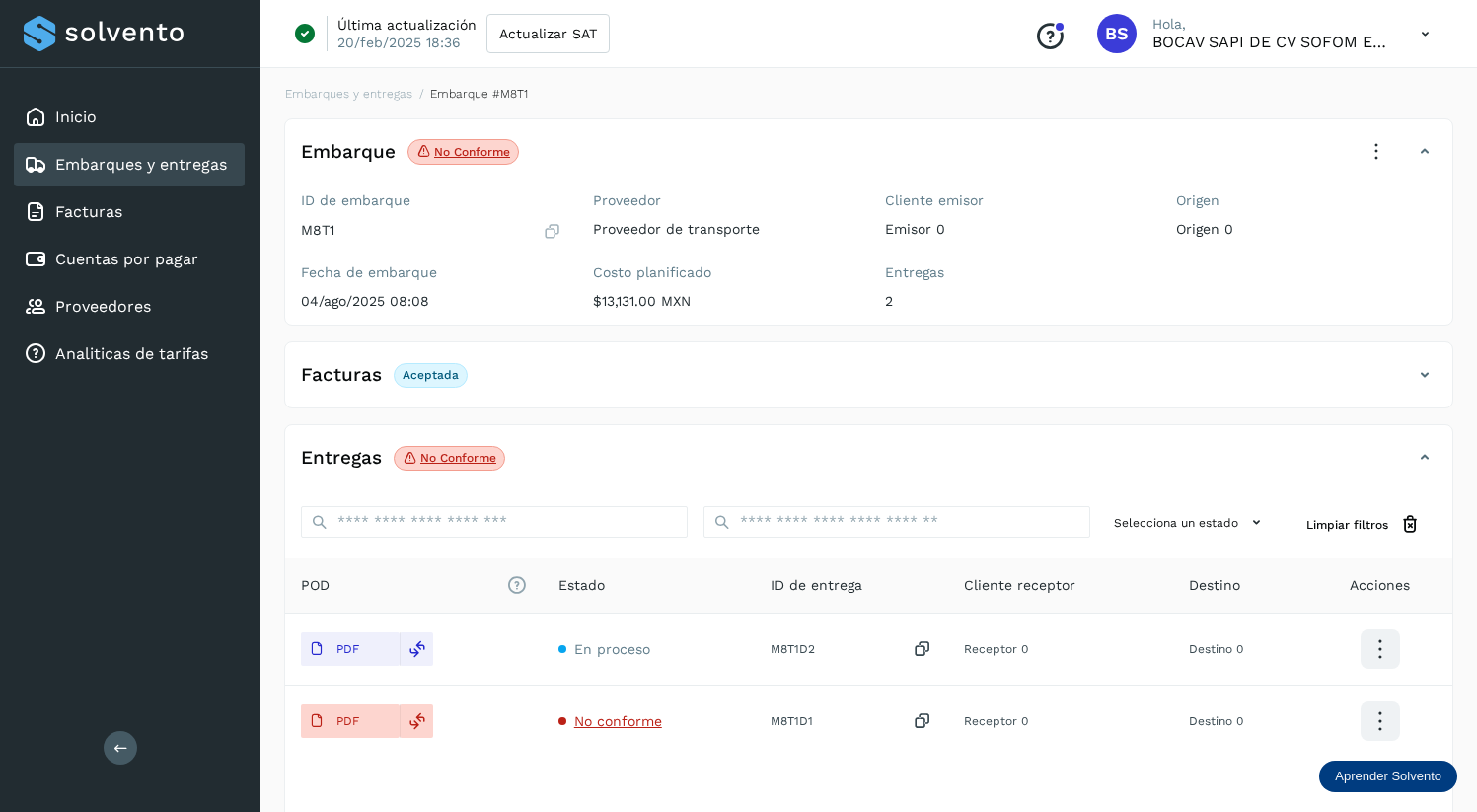 click at bounding box center [1425, 34] 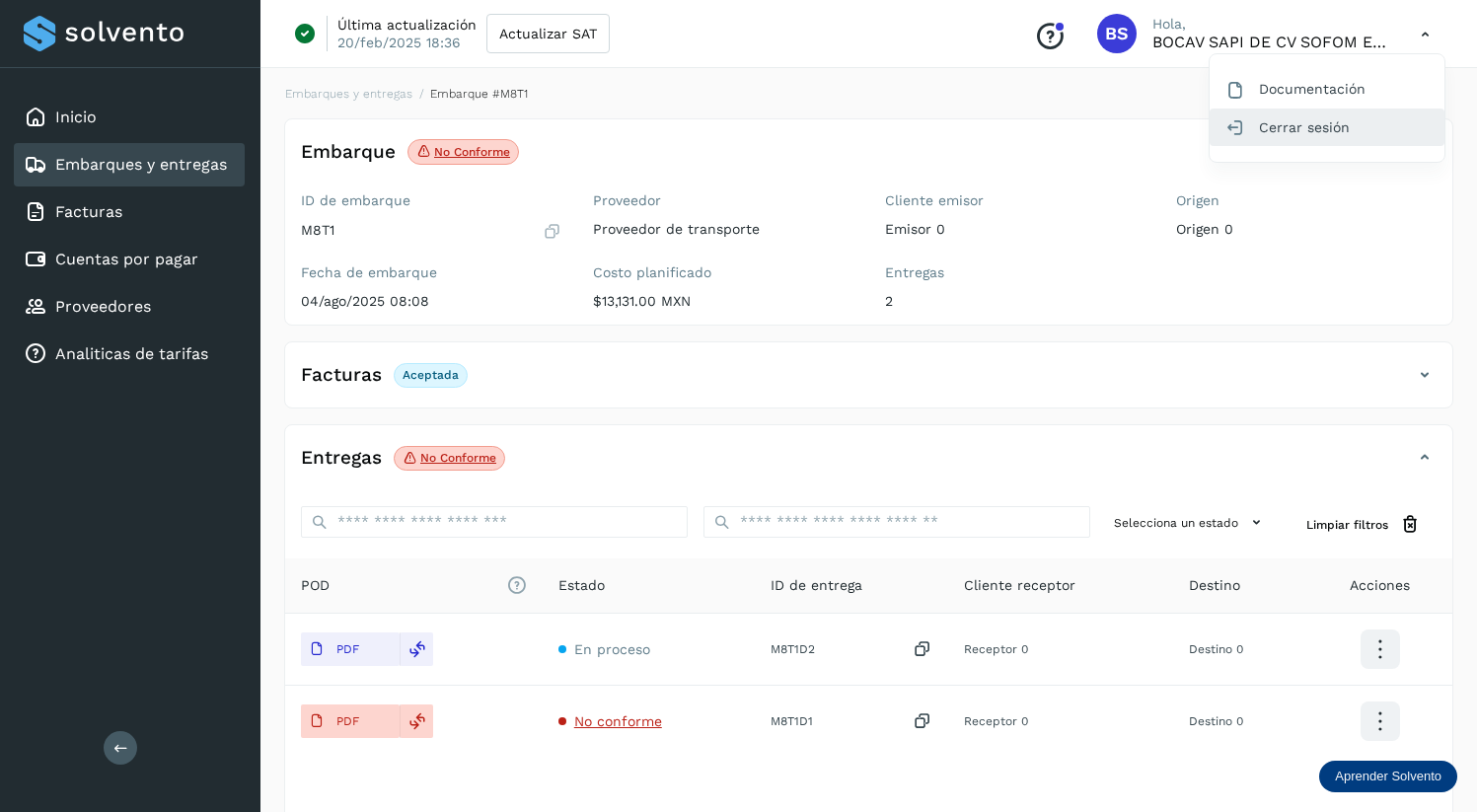 click on "Cerrar sesión" 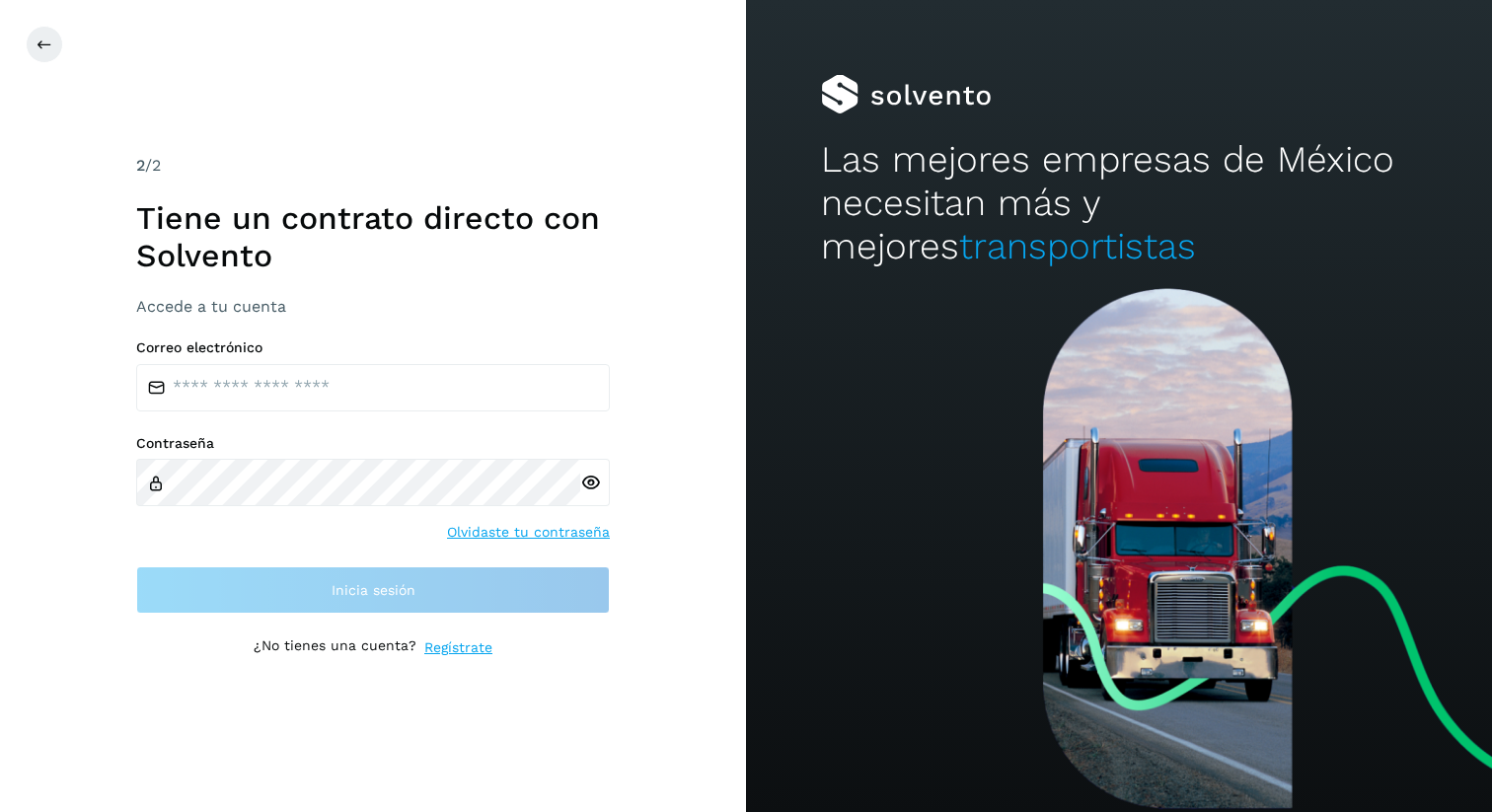 click on "Olvidaste tu contraseña" at bounding box center [528, 532] 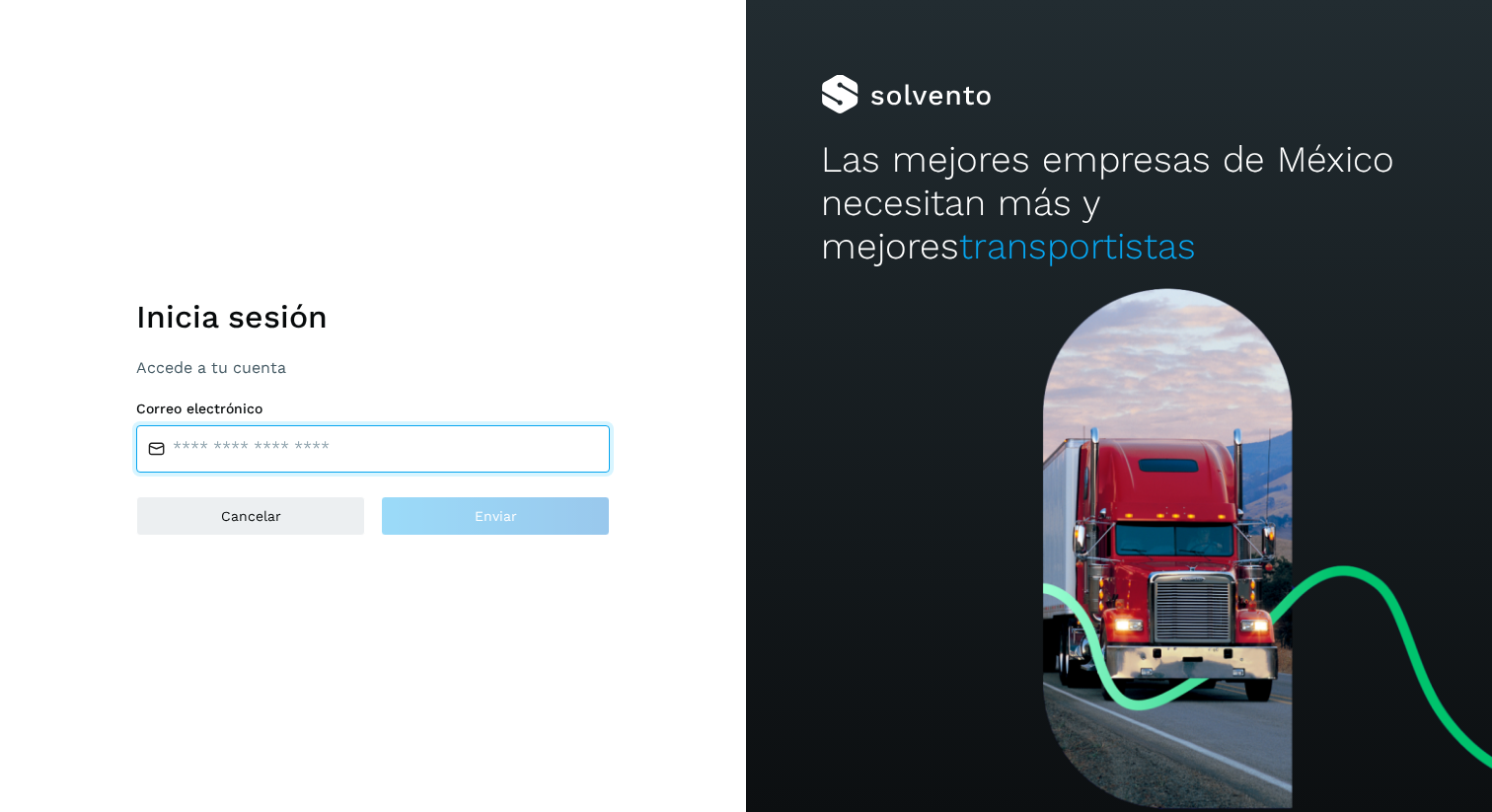 click at bounding box center (373, 449) 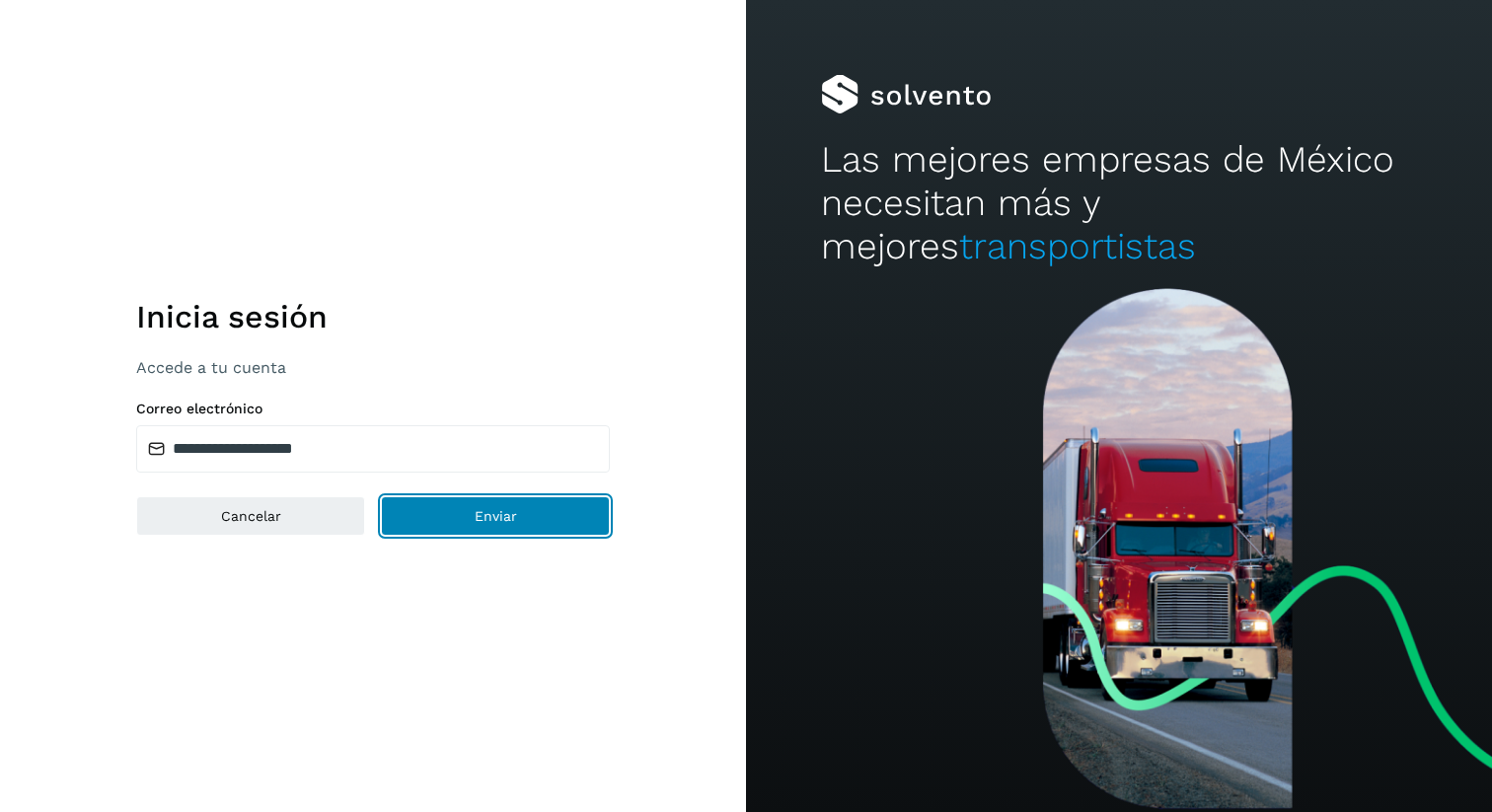 click on "Enviar" at bounding box center (495, 516) 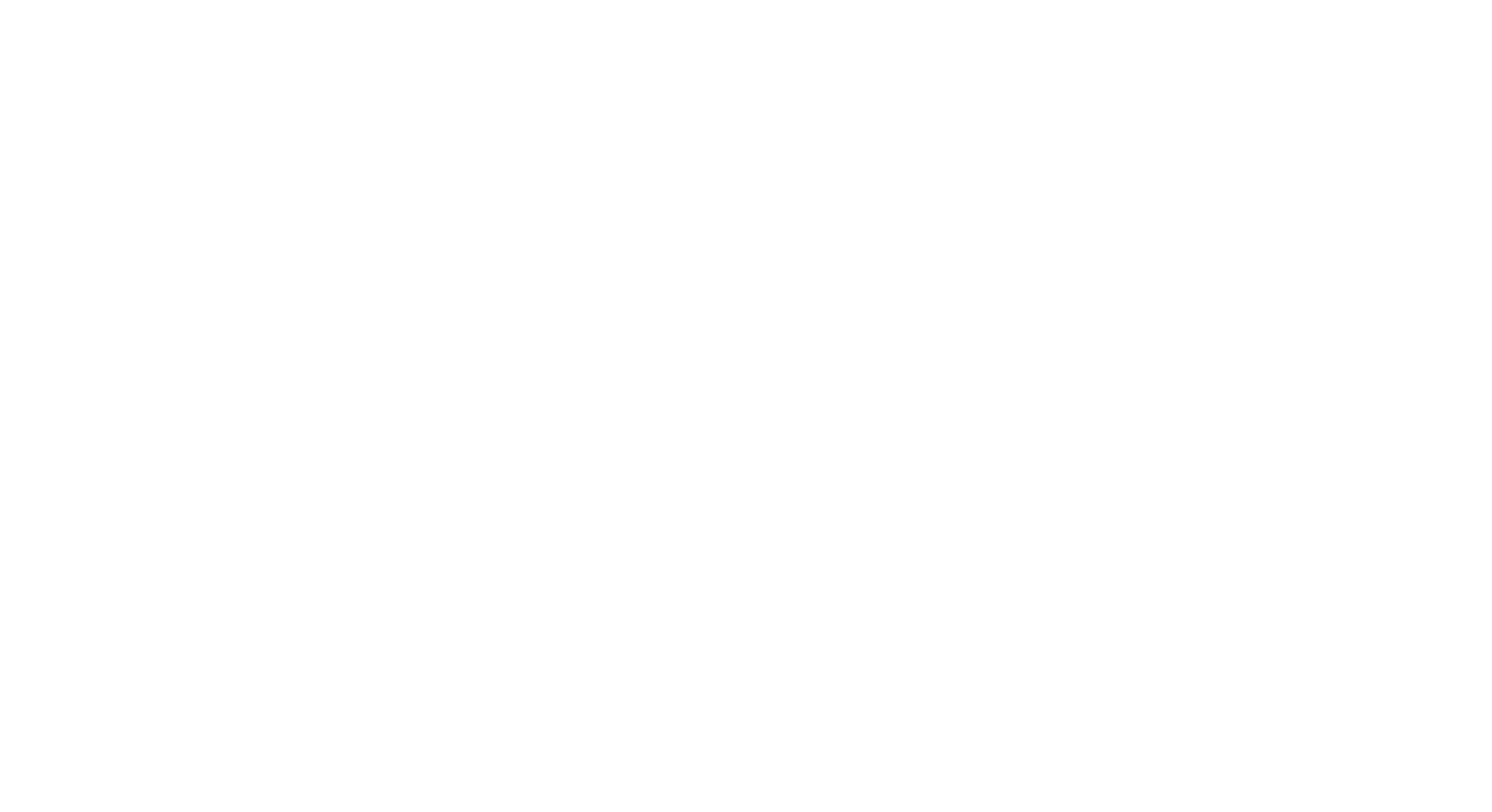 scroll, scrollTop: 0, scrollLeft: 0, axis: both 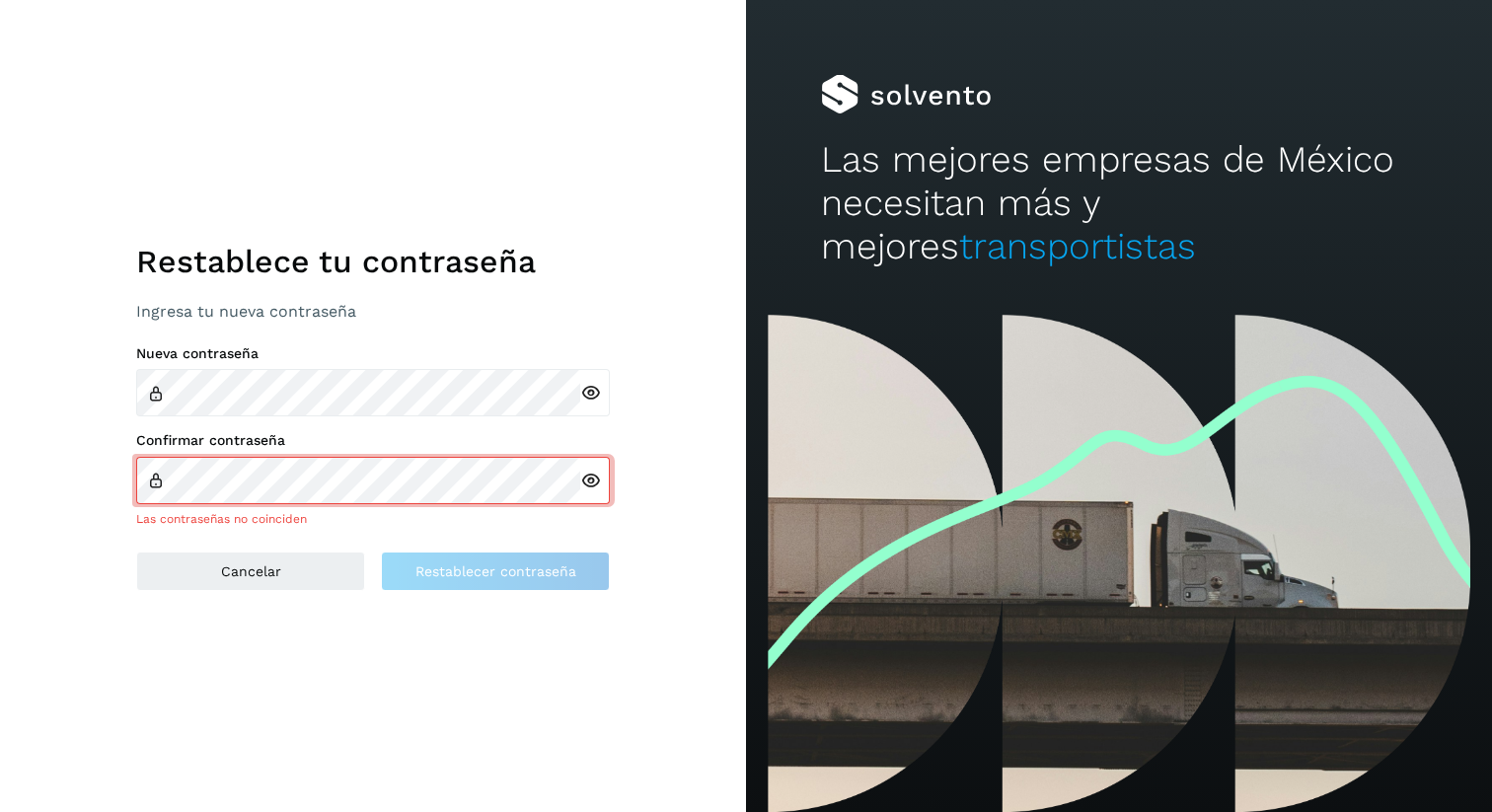 click at bounding box center (590, 393) 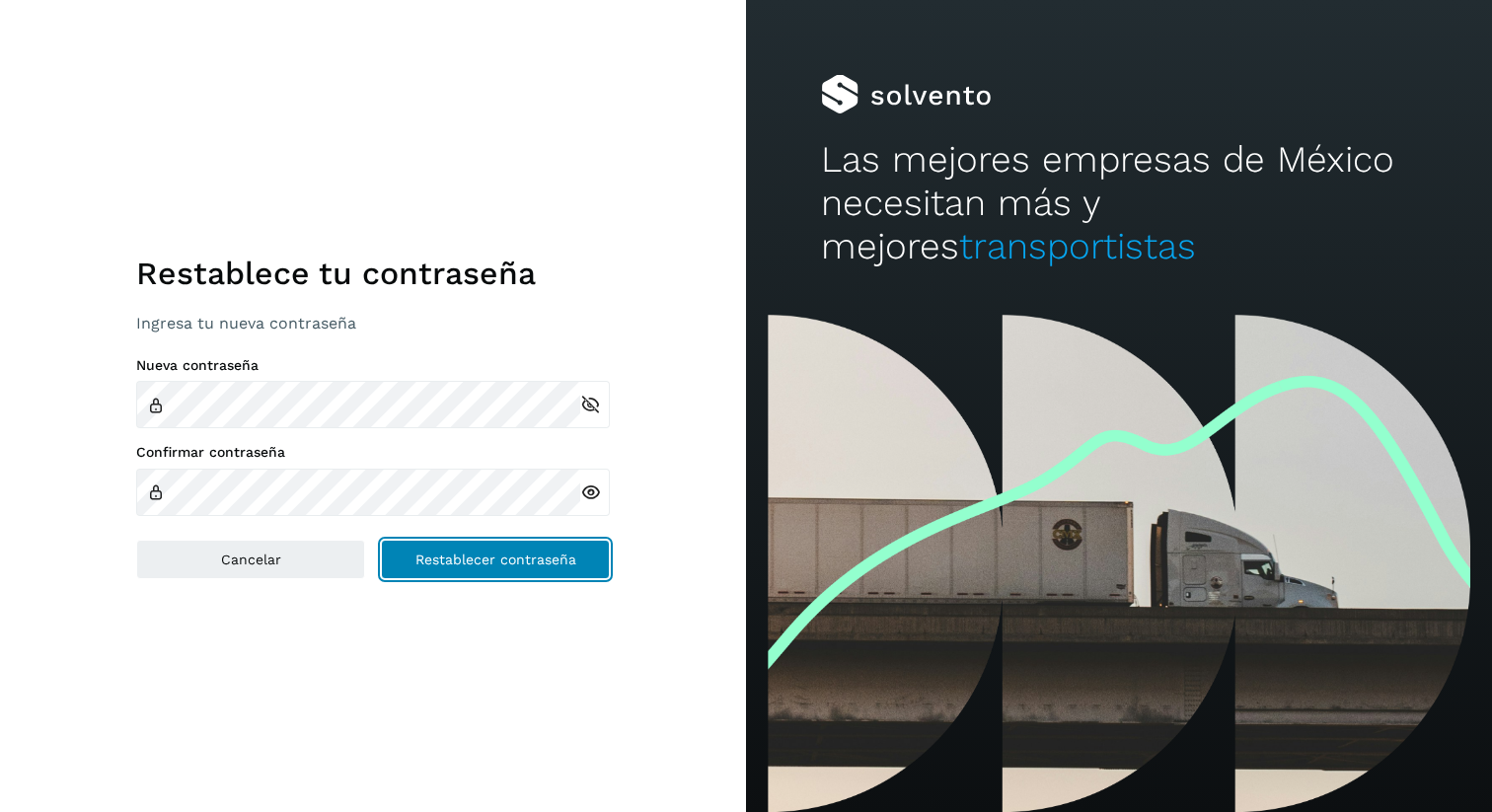 click on "Restablecer contraseña" at bounding box center [495, 559] 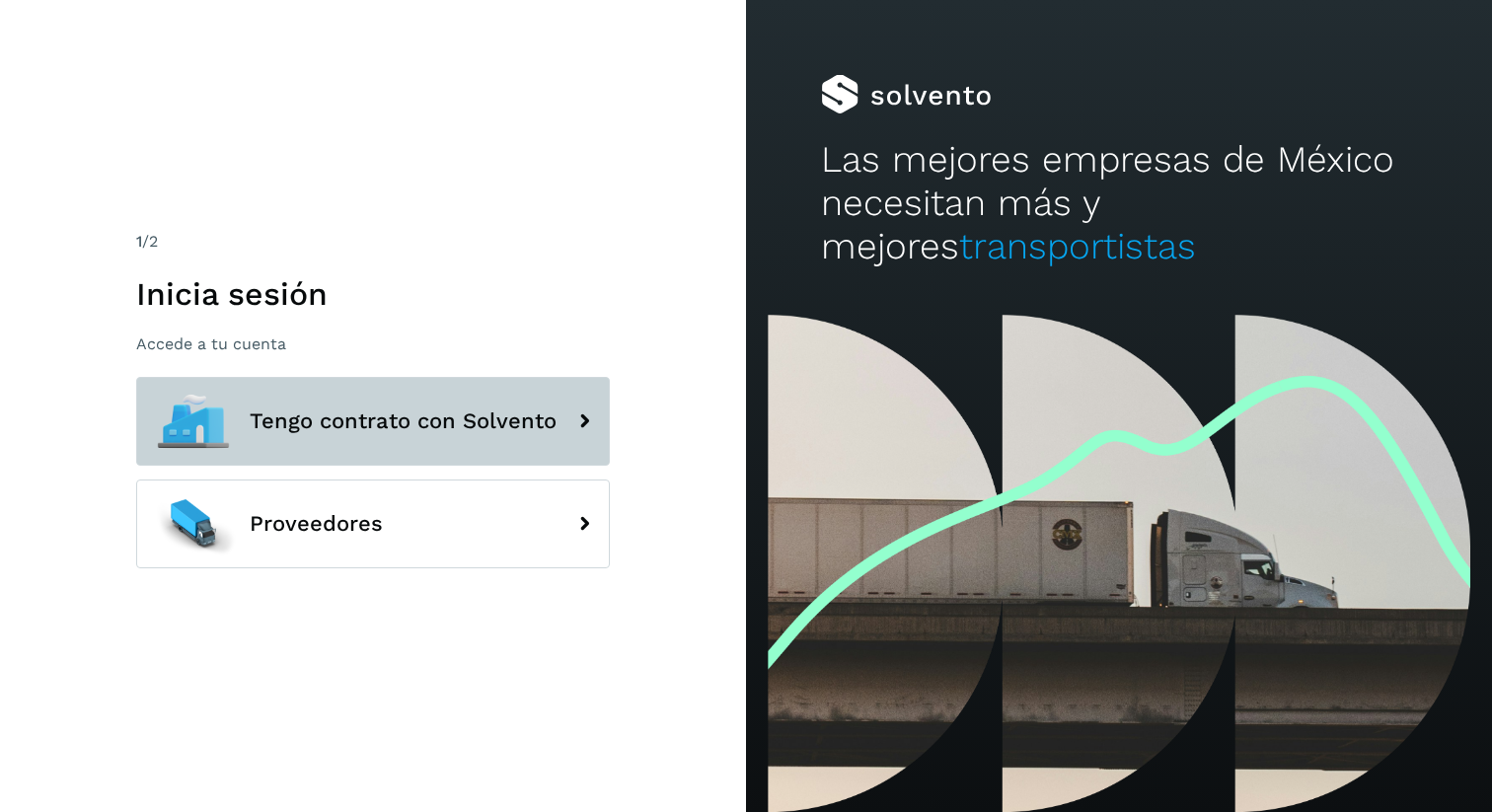 click on "Tengo contrato con Solvento" 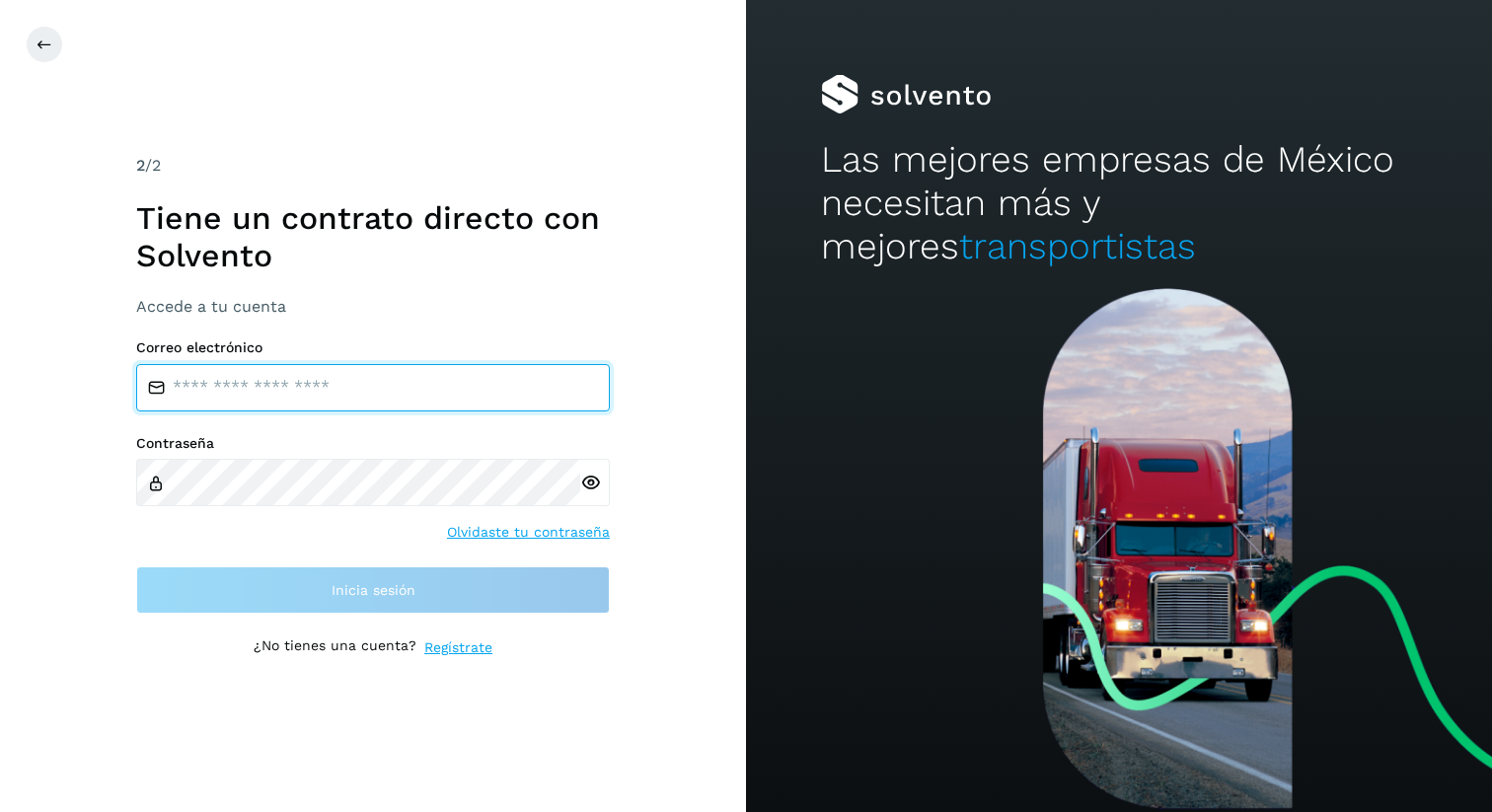 click at bounding box center [373, 388] 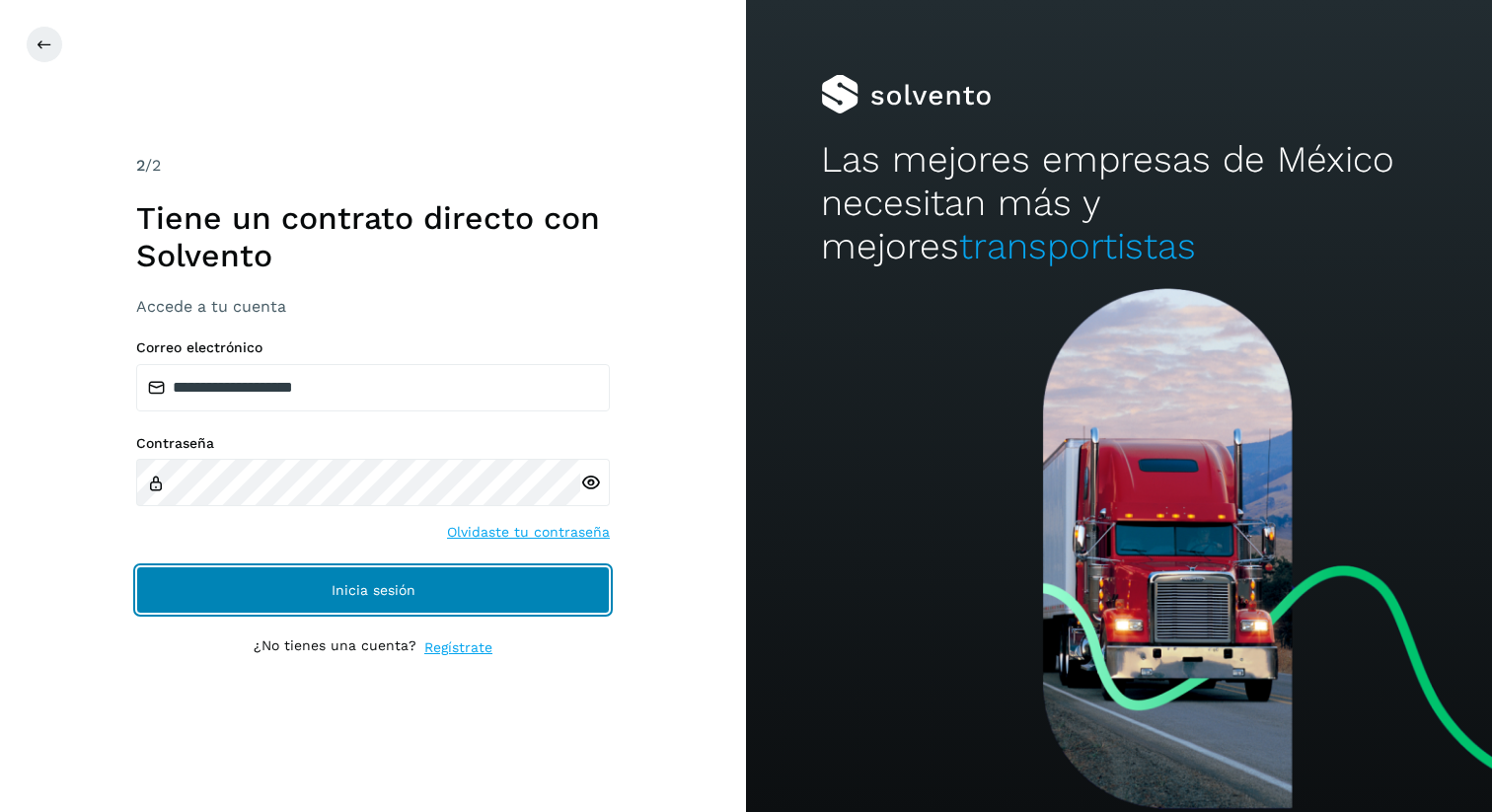 click on "Inicia sesión" at bounding box center (373, 590) 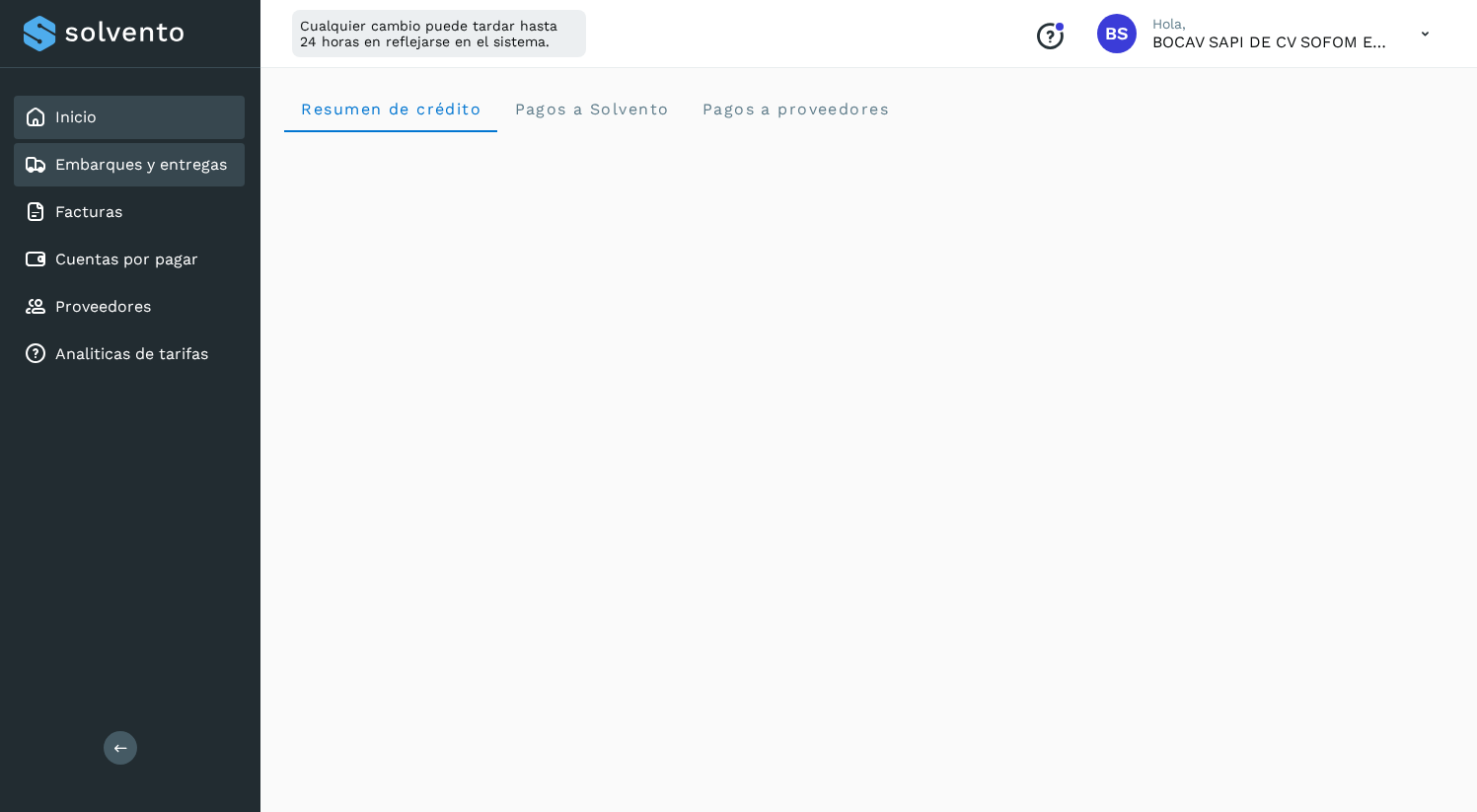click on "Embarques y entregas" at bounding box center (141, 164) 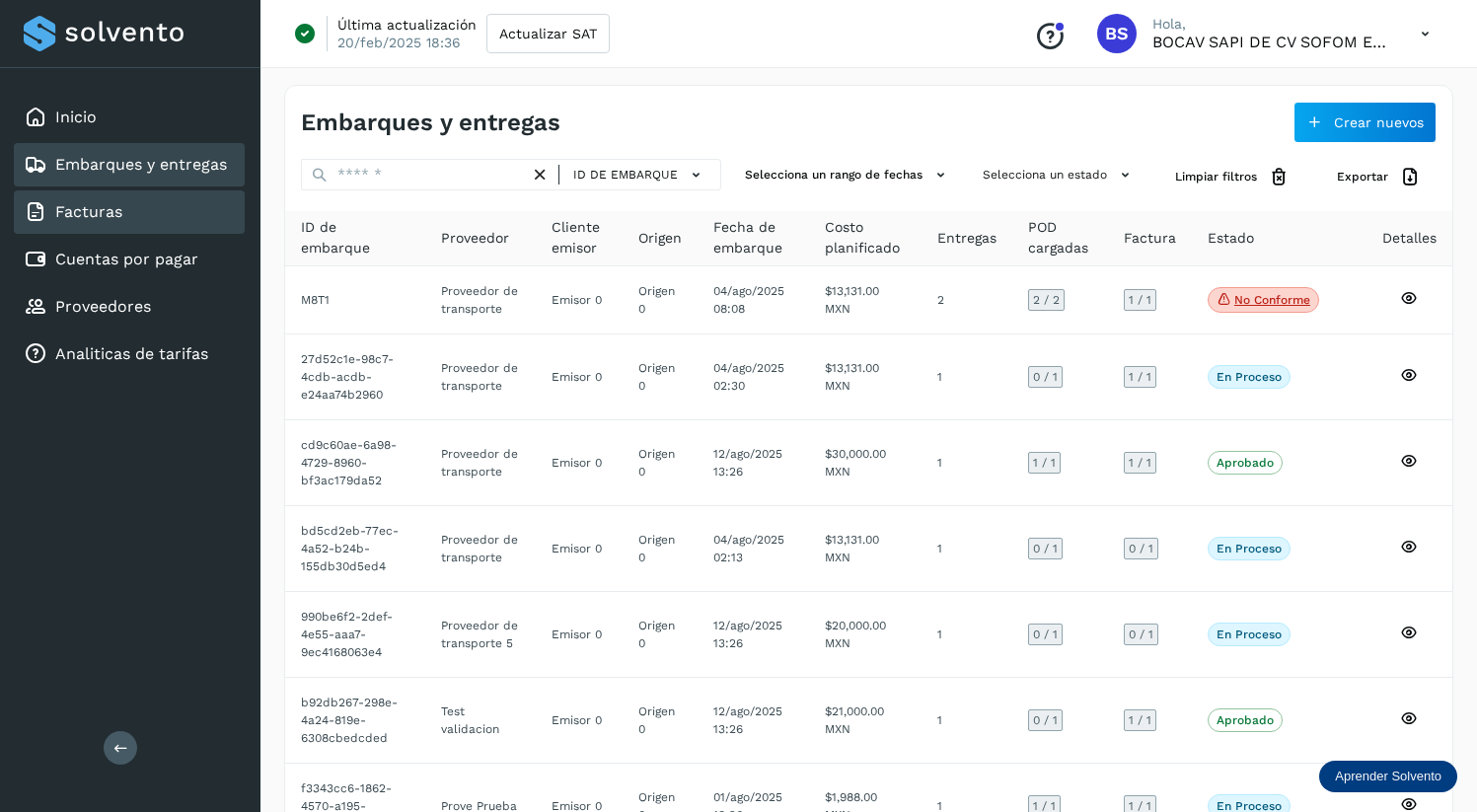 click on "Facturas" 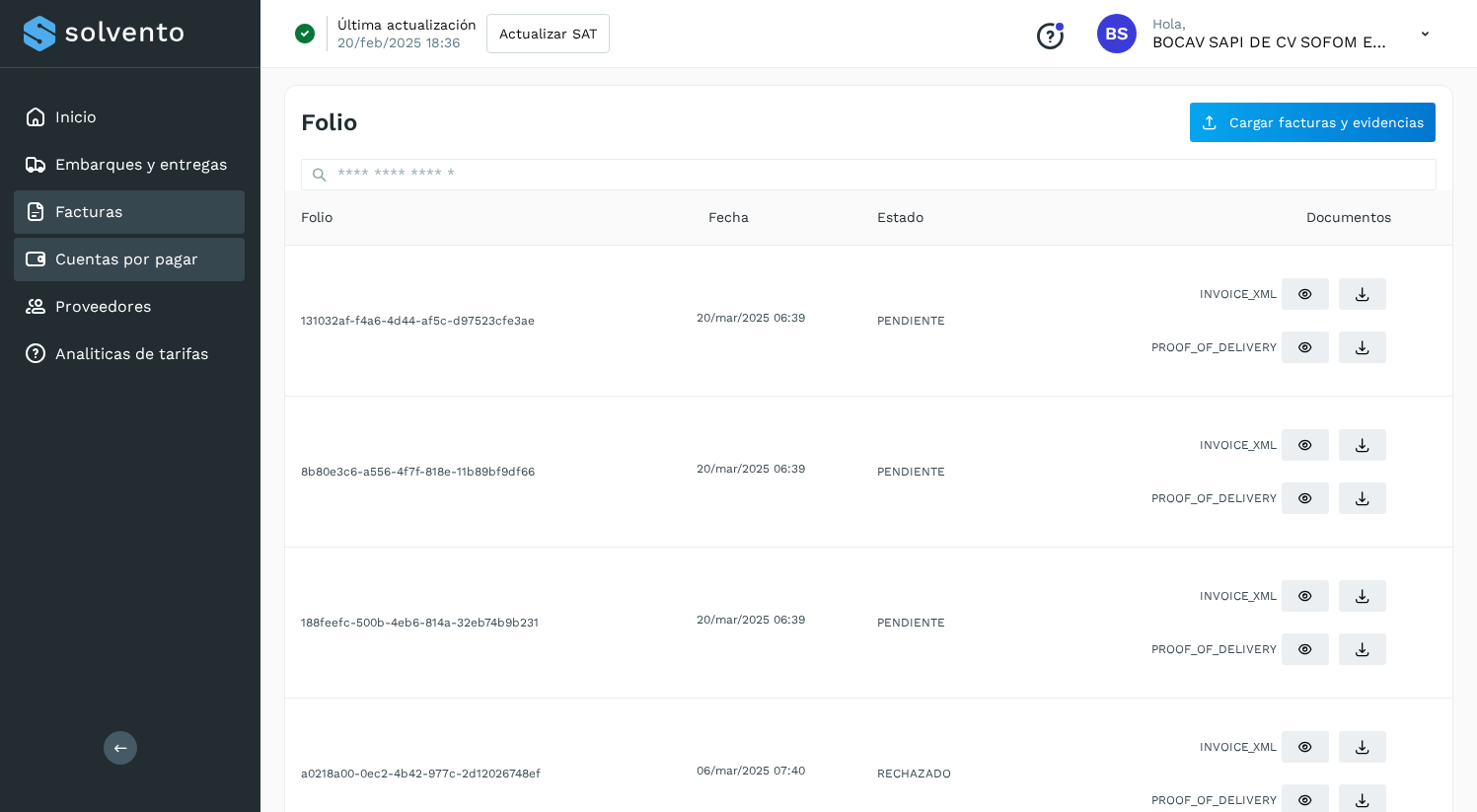click on "Cuentas por pagar" at bounding box center [126, 258] 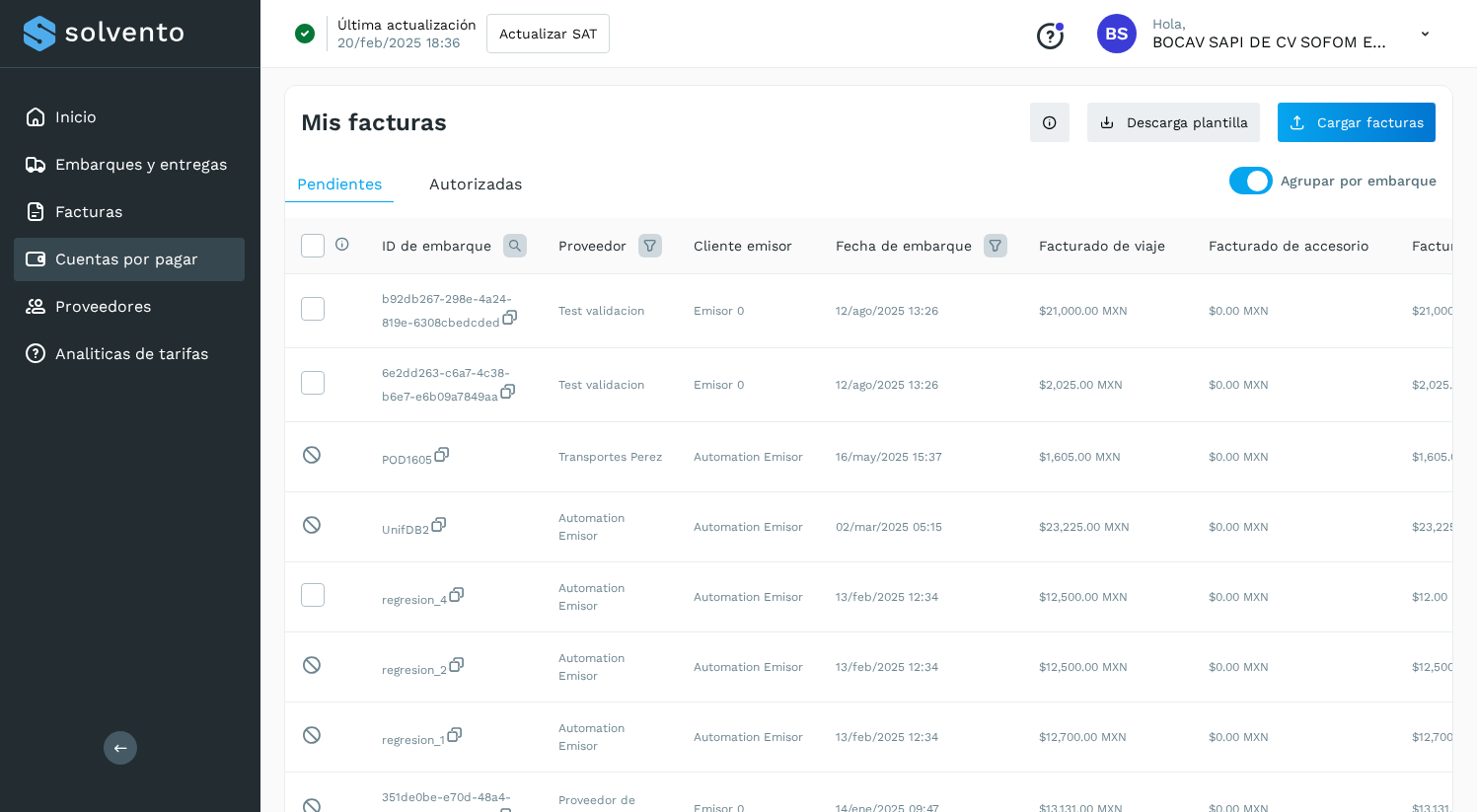 click at bounding box center (1425, 34) 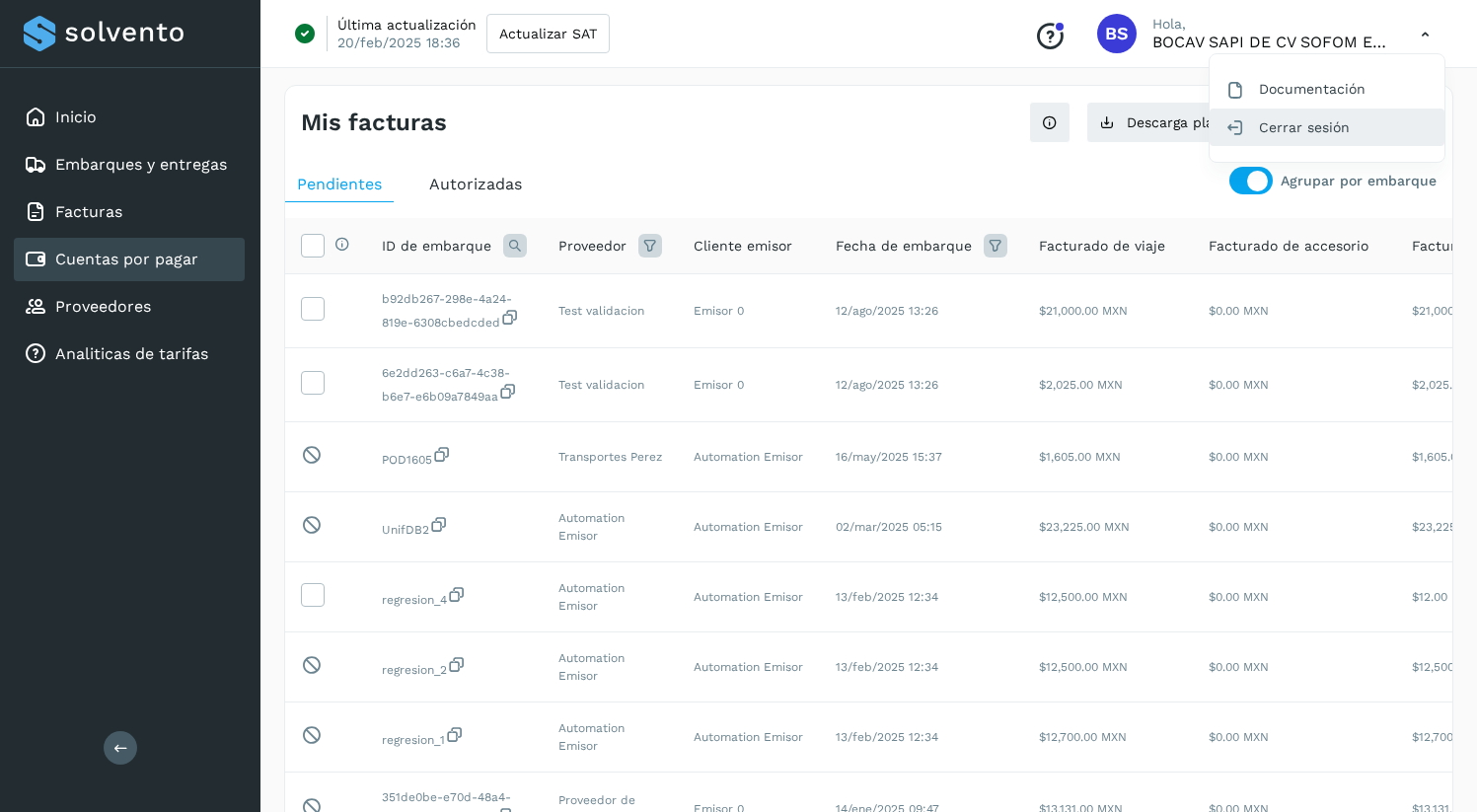 click on "Cerrar sesión" 